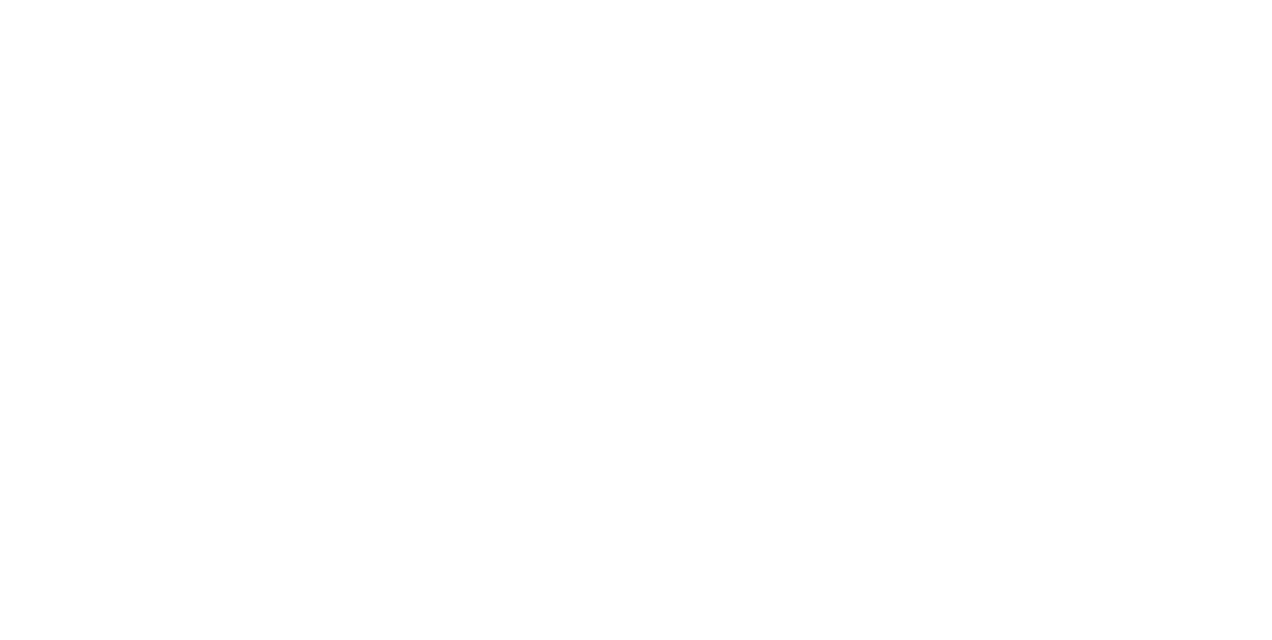 scroll, scrollTop: 0, scrollLeft: 0, axis: both 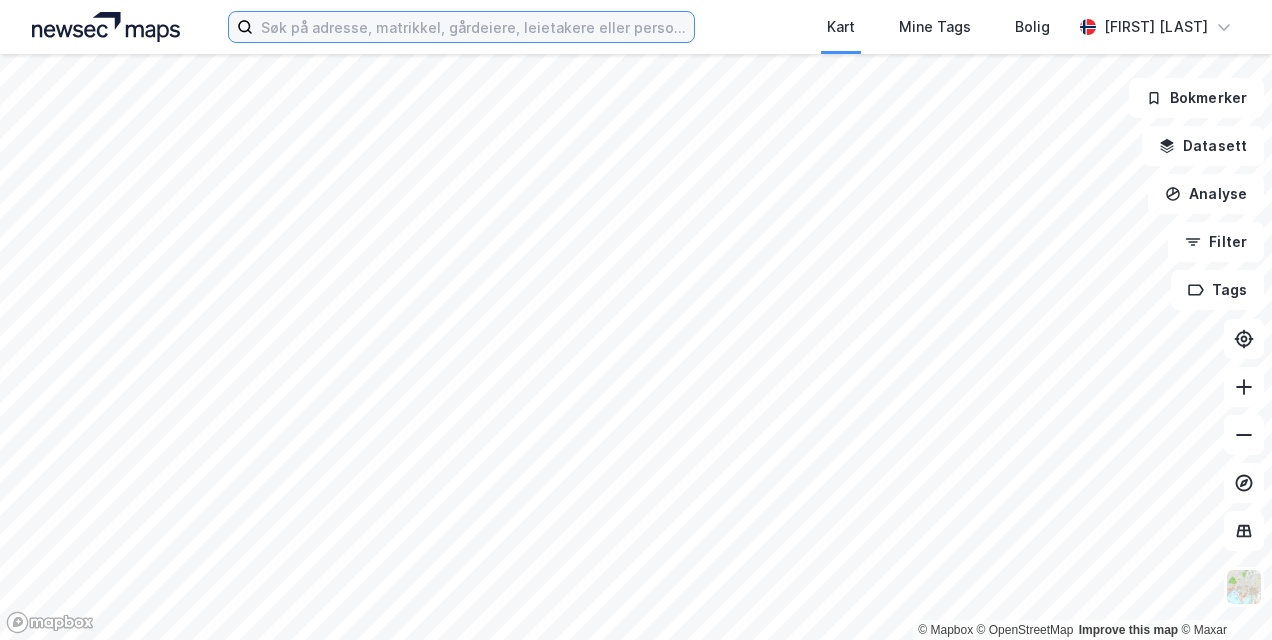 click at bounding box center (473, 27) 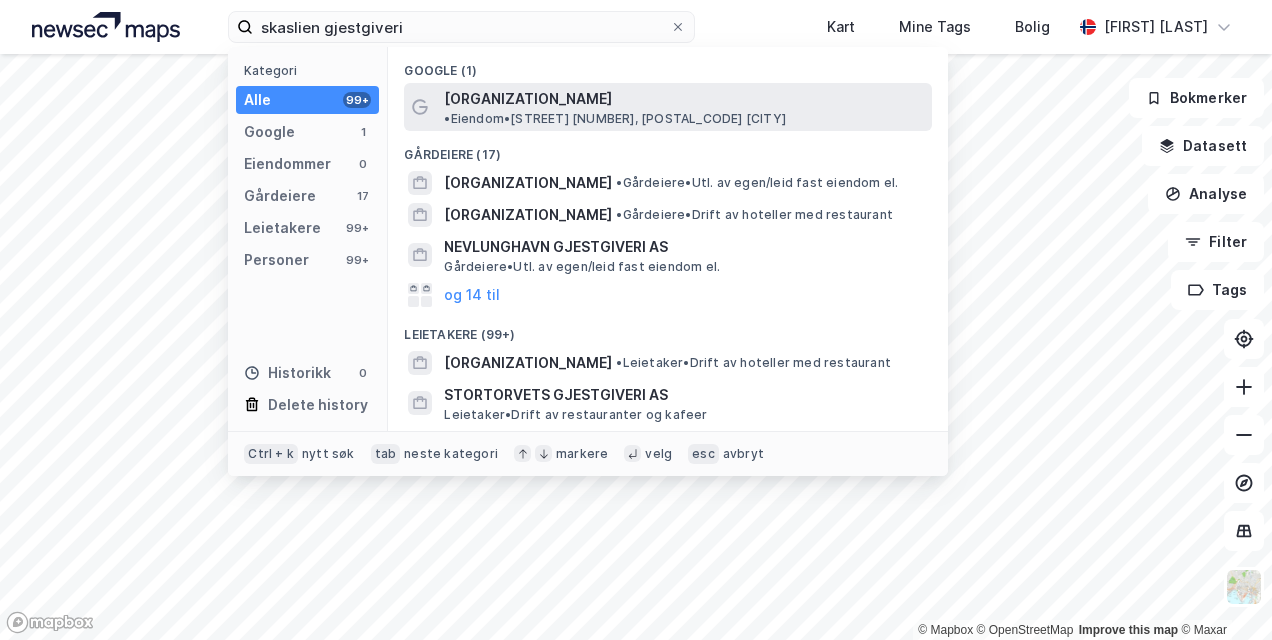 click on "[ORGANIZATION_NAME] • [BUSINESS_TYPE] • [STREET] [NUMBER], [POSTAL_CODE] [CITY]" at bounding box center [668, 107] 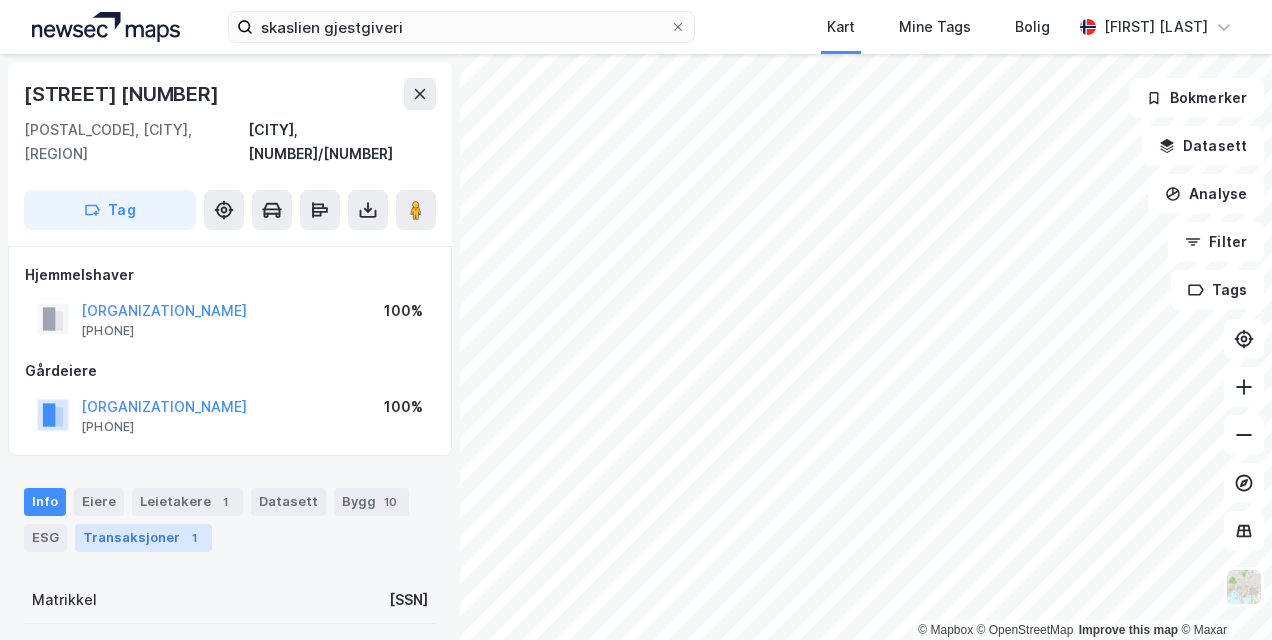 click on "Transaksjoner 1" at bounding box center [143, 538] 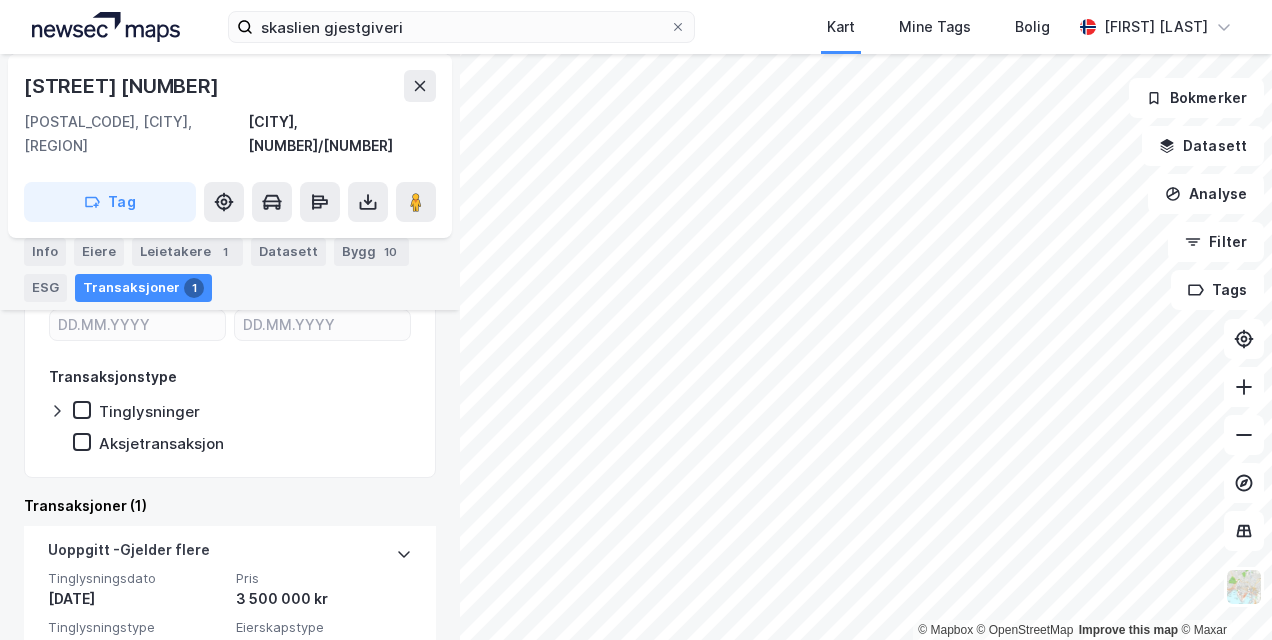 scroll, scrollTop: 481, scrollLeft: 0, axis: vertical 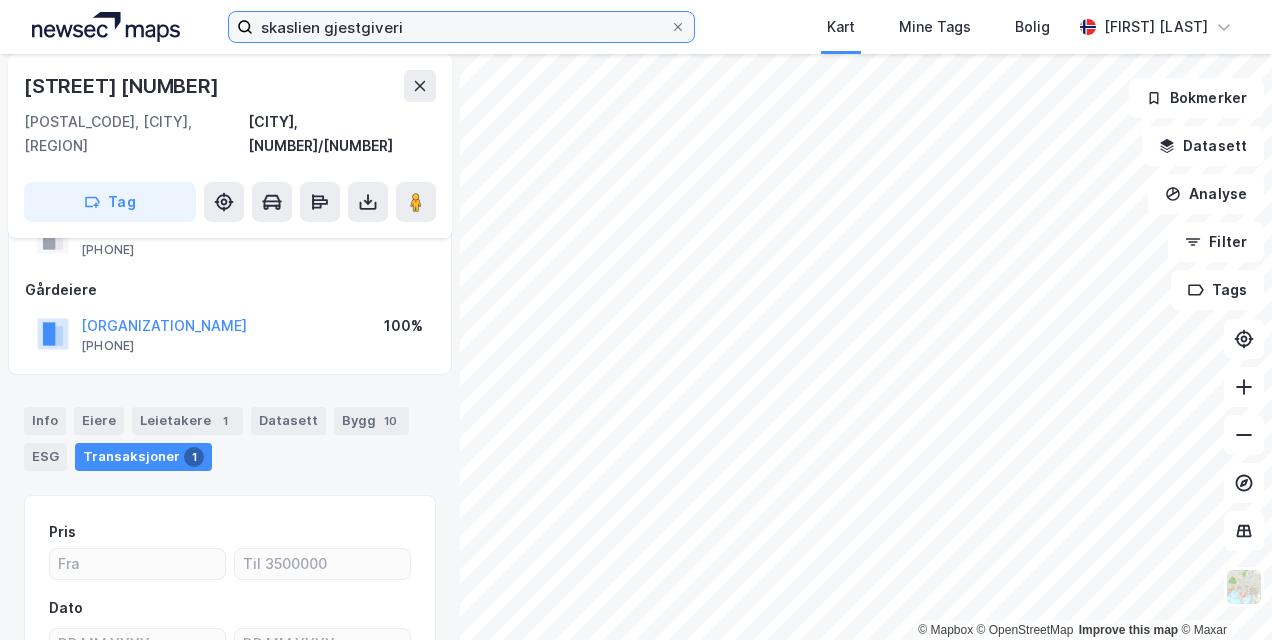 click on "skaslien gjestgiveri" at bounding box center [461, 27] 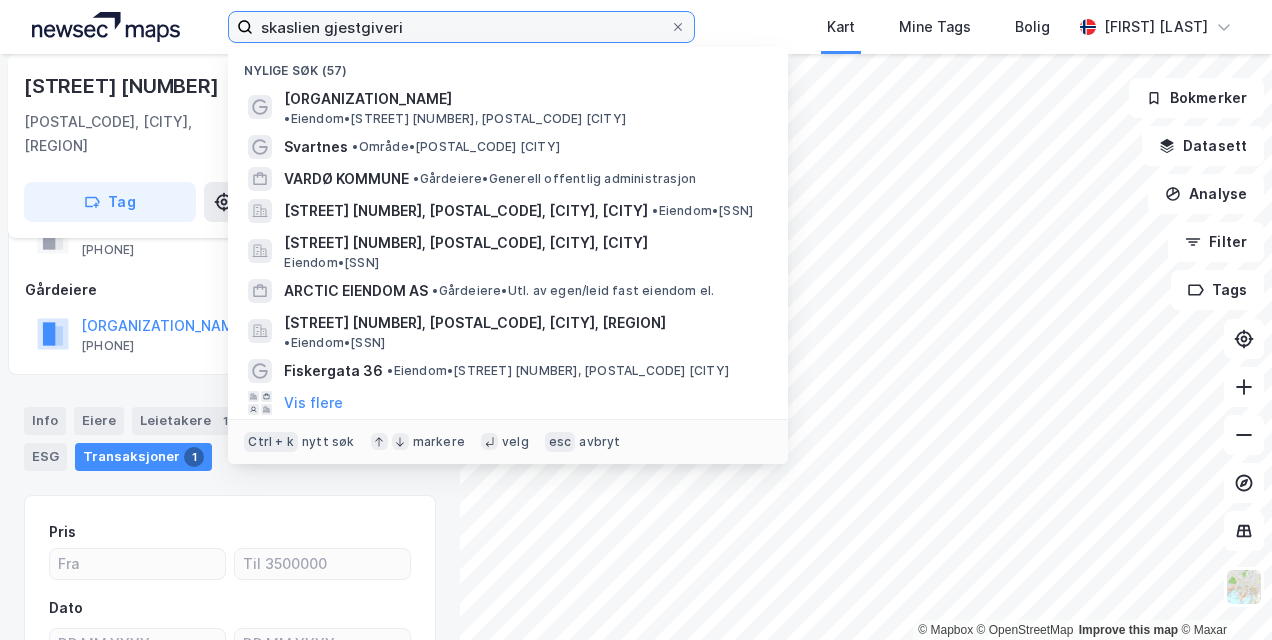 click on "skaslien gjestgiveri" at bounding box center [461, 27] 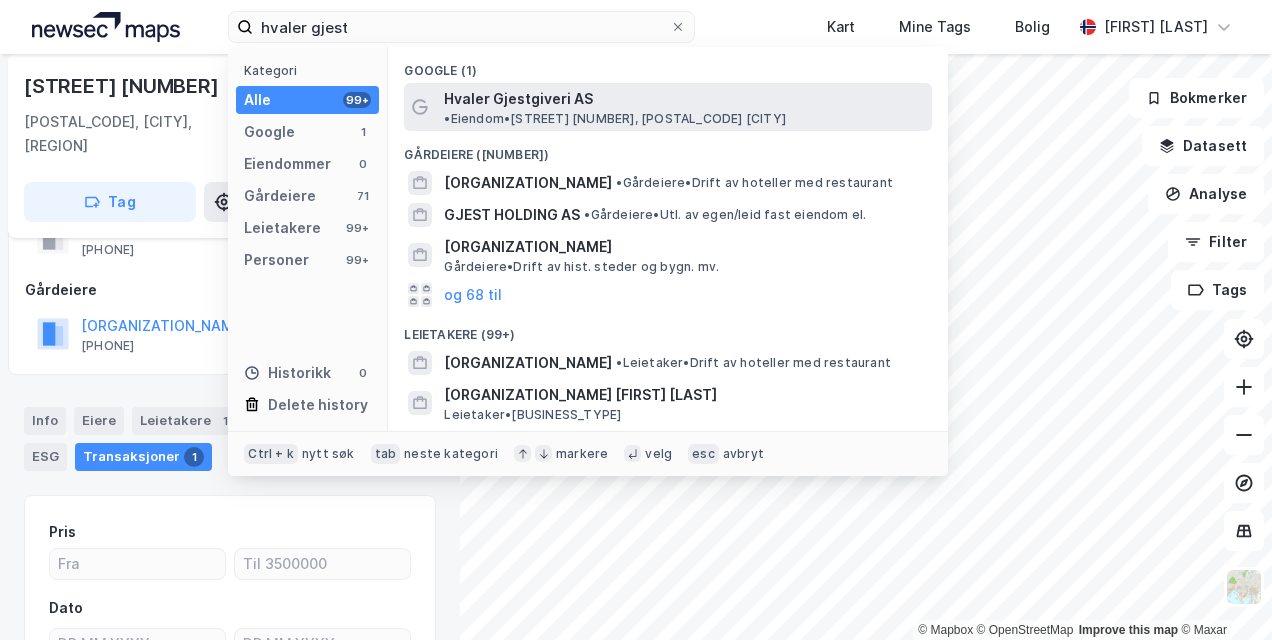 click on "•" at bounding box center [447, 118] 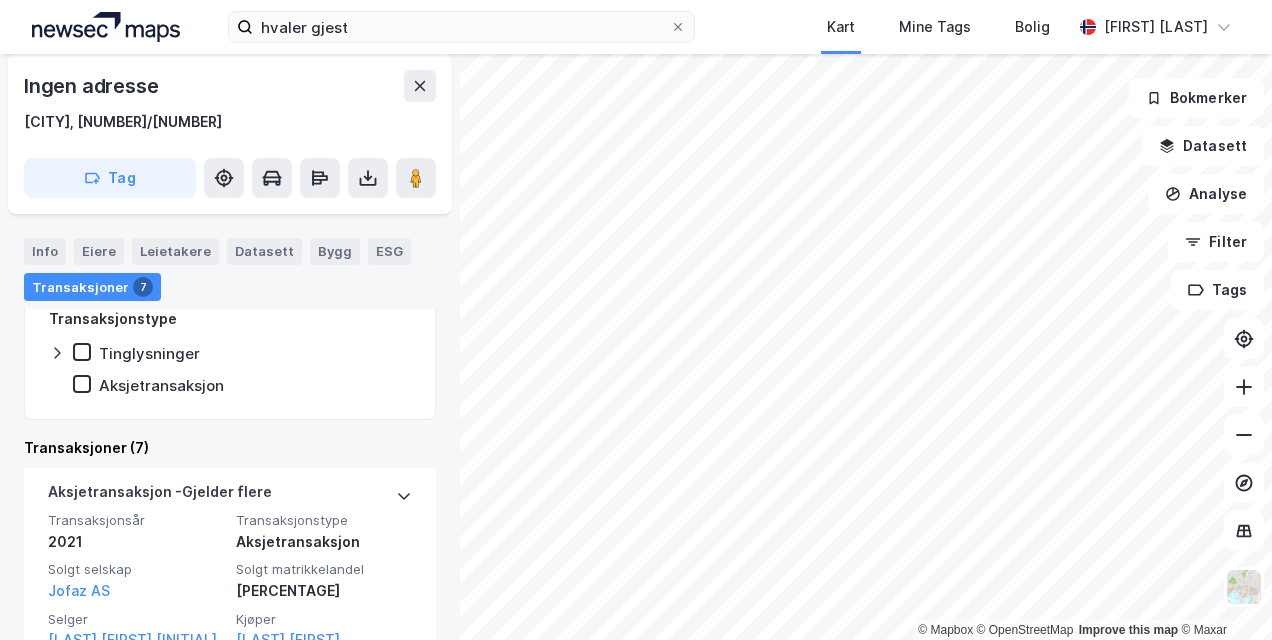 scroll, scrollTop: 231, scrollLeft: 0, axis: vertical 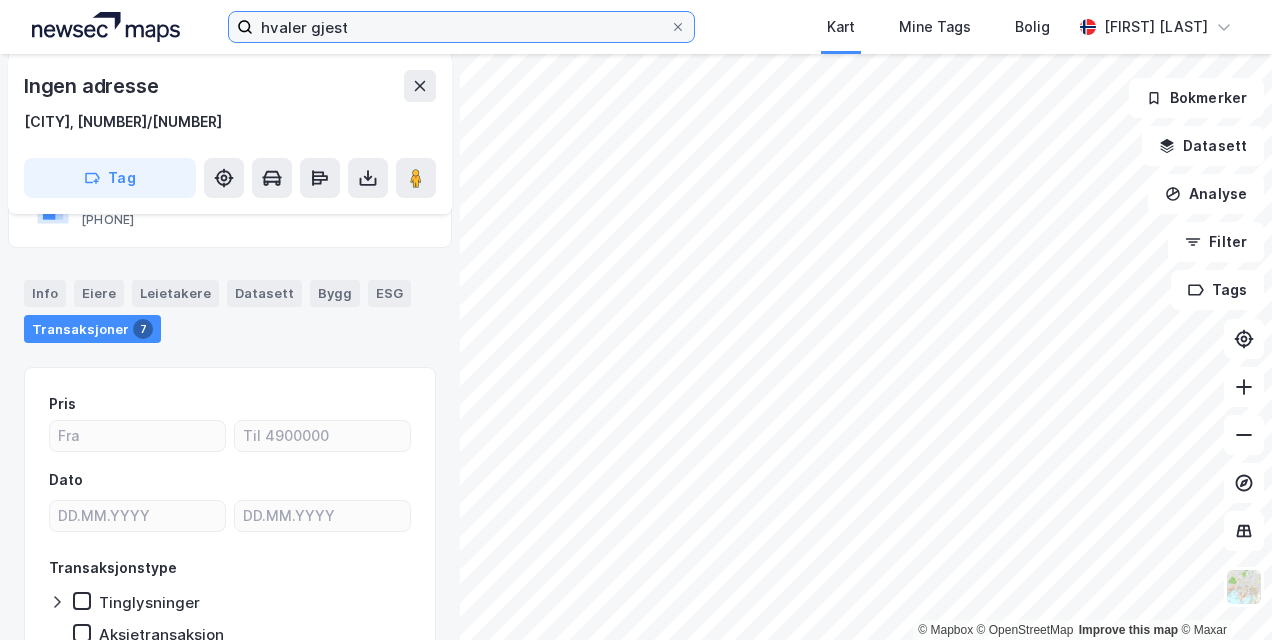 click on "hvaler gjest" at bounding box center (461, 27) 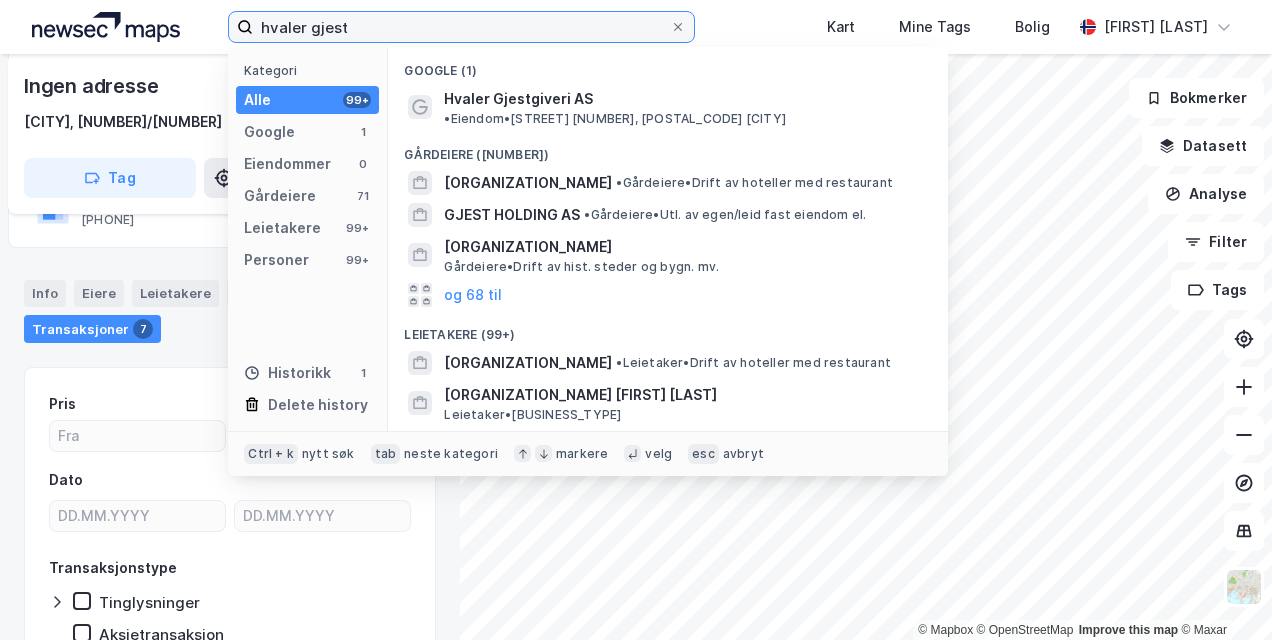 click on "hvaler gjest" at bounding box center (461, 27) 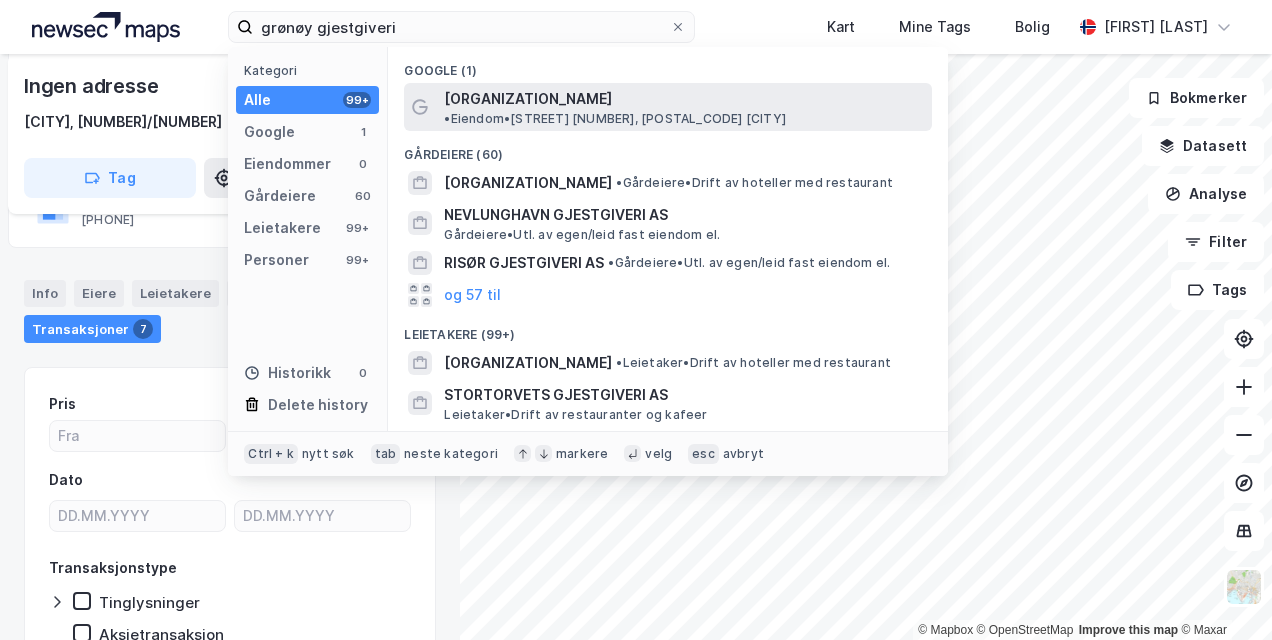 click on "[ORGANIZATION_NAME]" at bounding box center (528, 99) 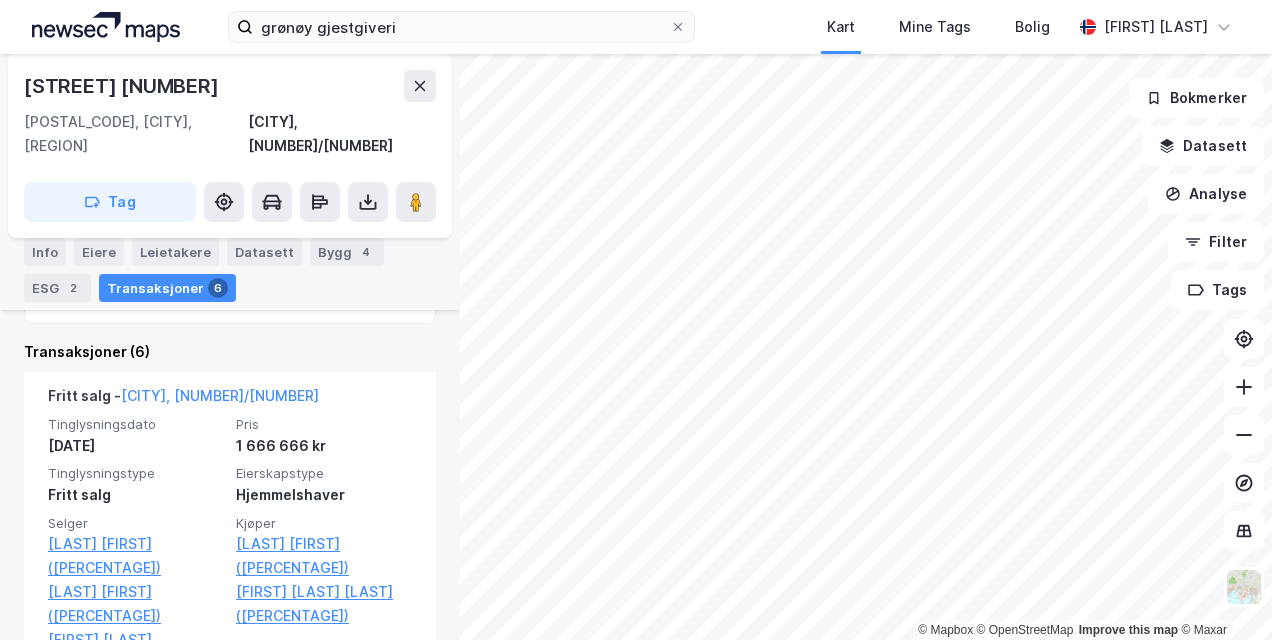 scroll, scrollTop: 523, scrollLeft: 0, axis: vertical 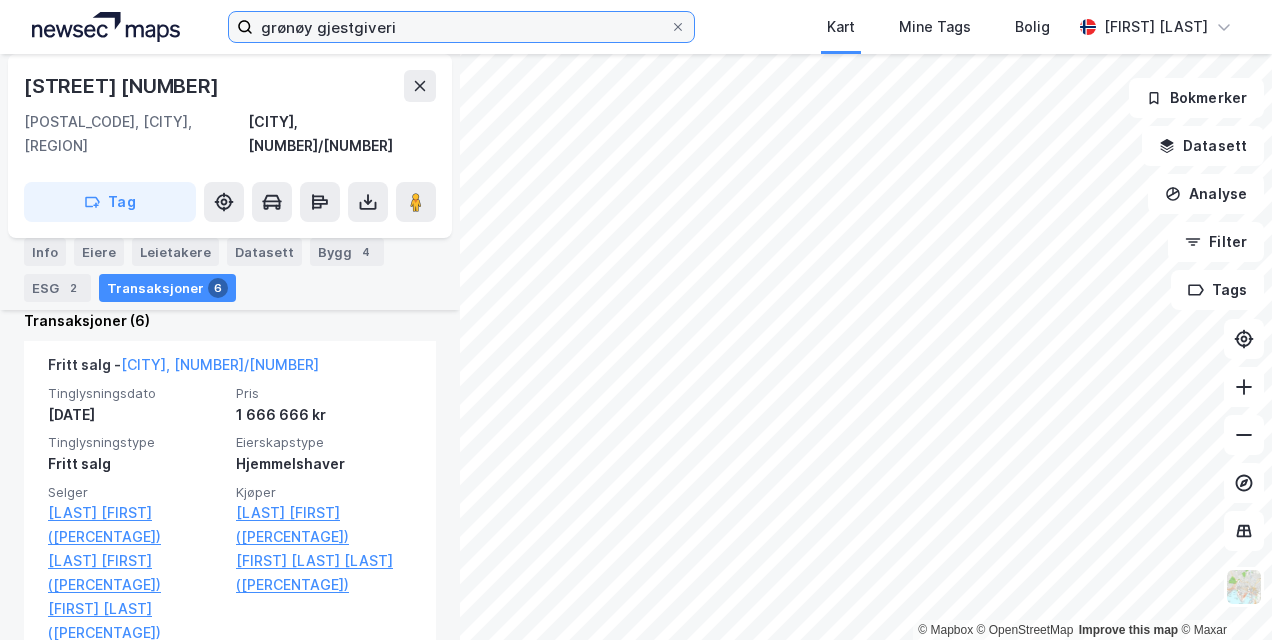 click on "grønøy gjestgiveri" at bounding box center (461, 27) 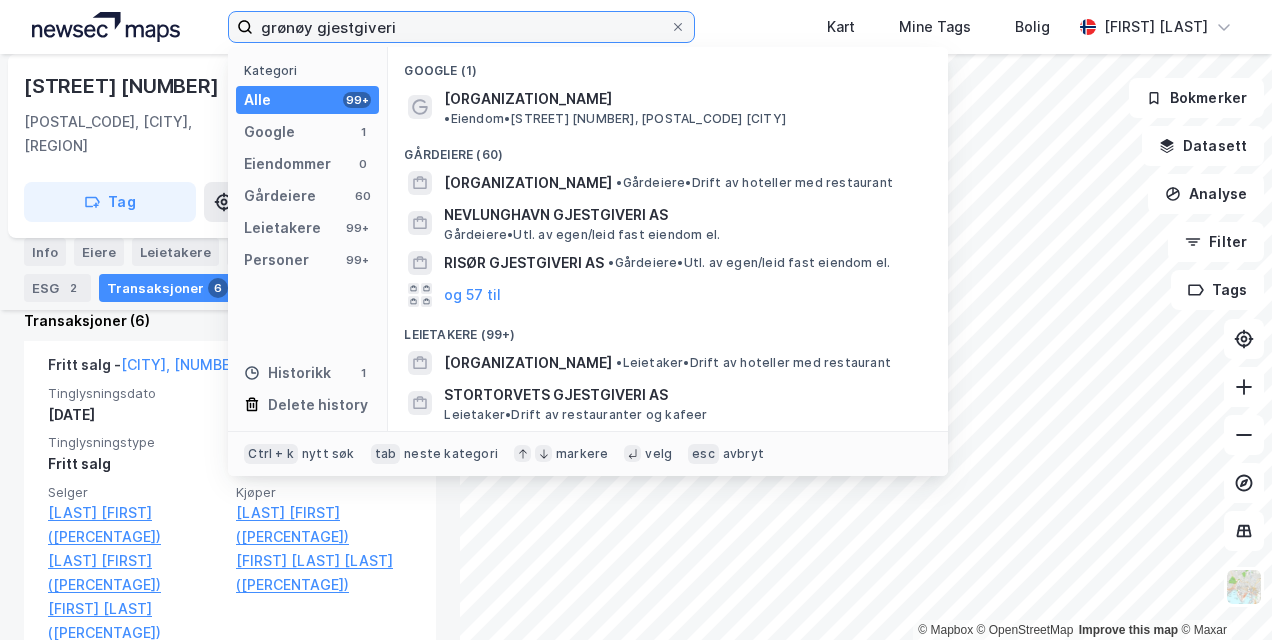 click on "grønøy gjestgiveri" at bounding box center (461, 27) 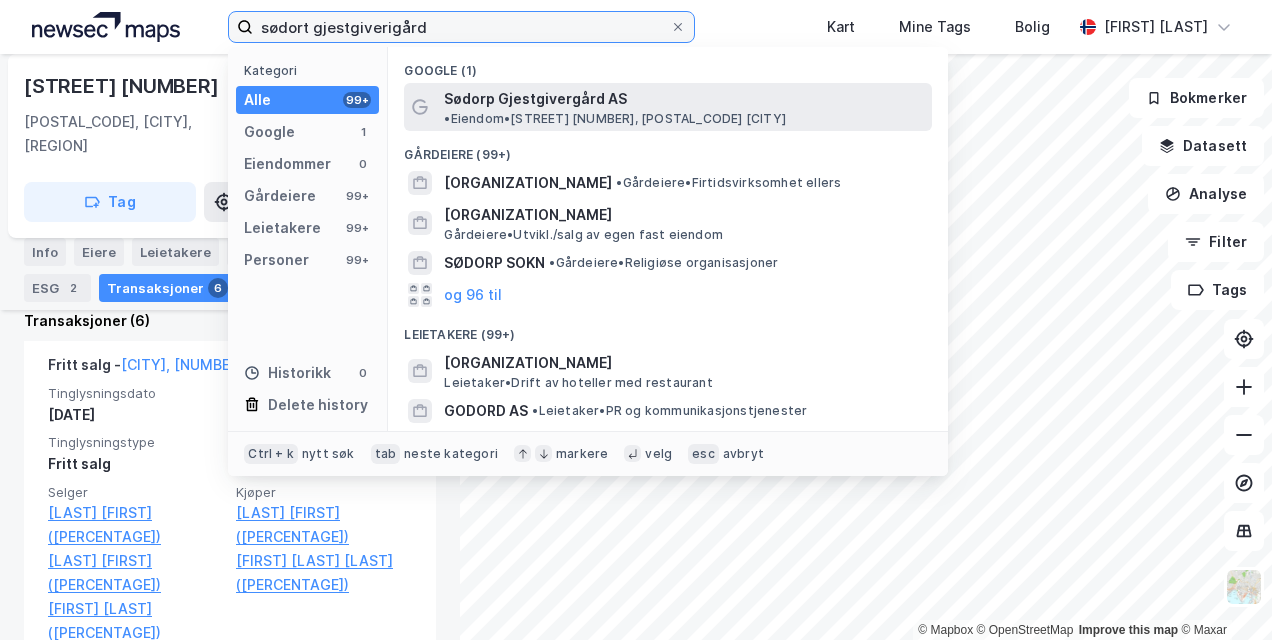 type on "sødort gjestgiverigård" 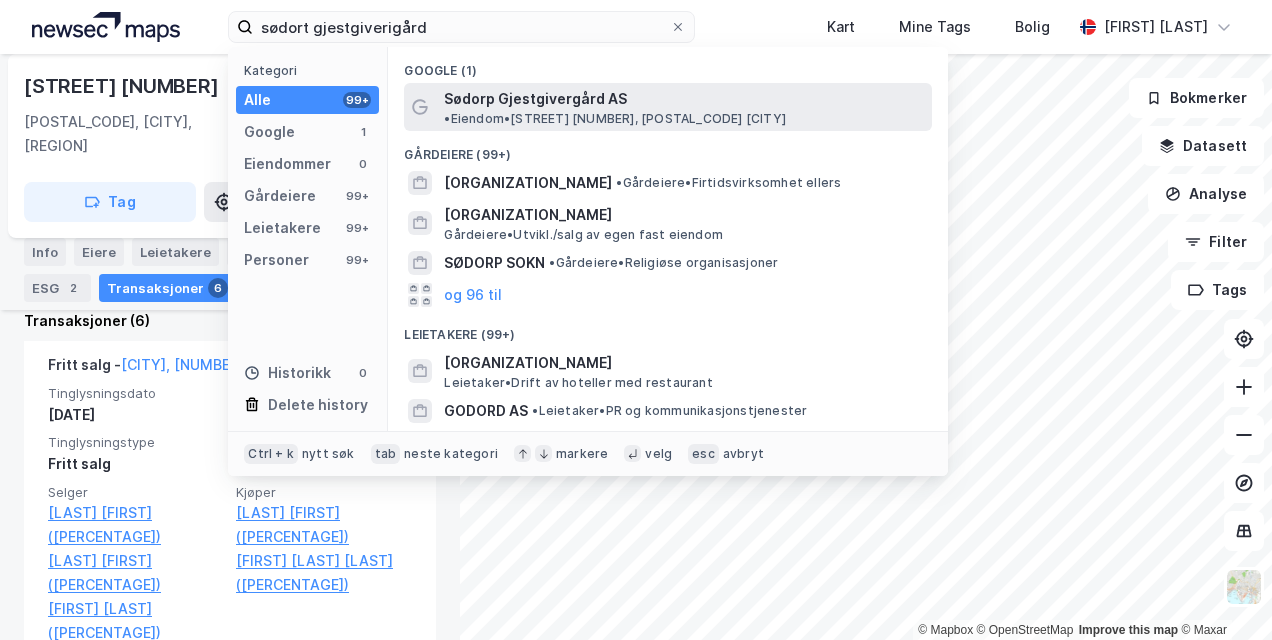 click on "Sødorp Gjestgivergård AS" at bounding box center (535, 99) 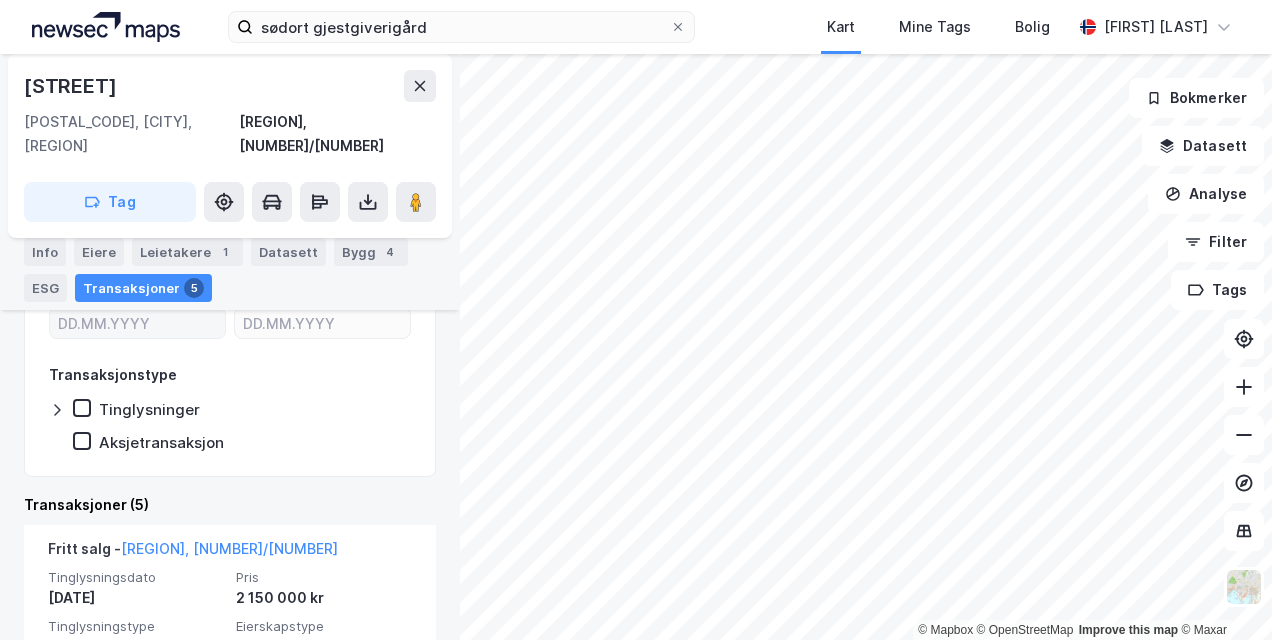 scroll, scrollTop: 533, scrollLeft: 0, axis: vertical 